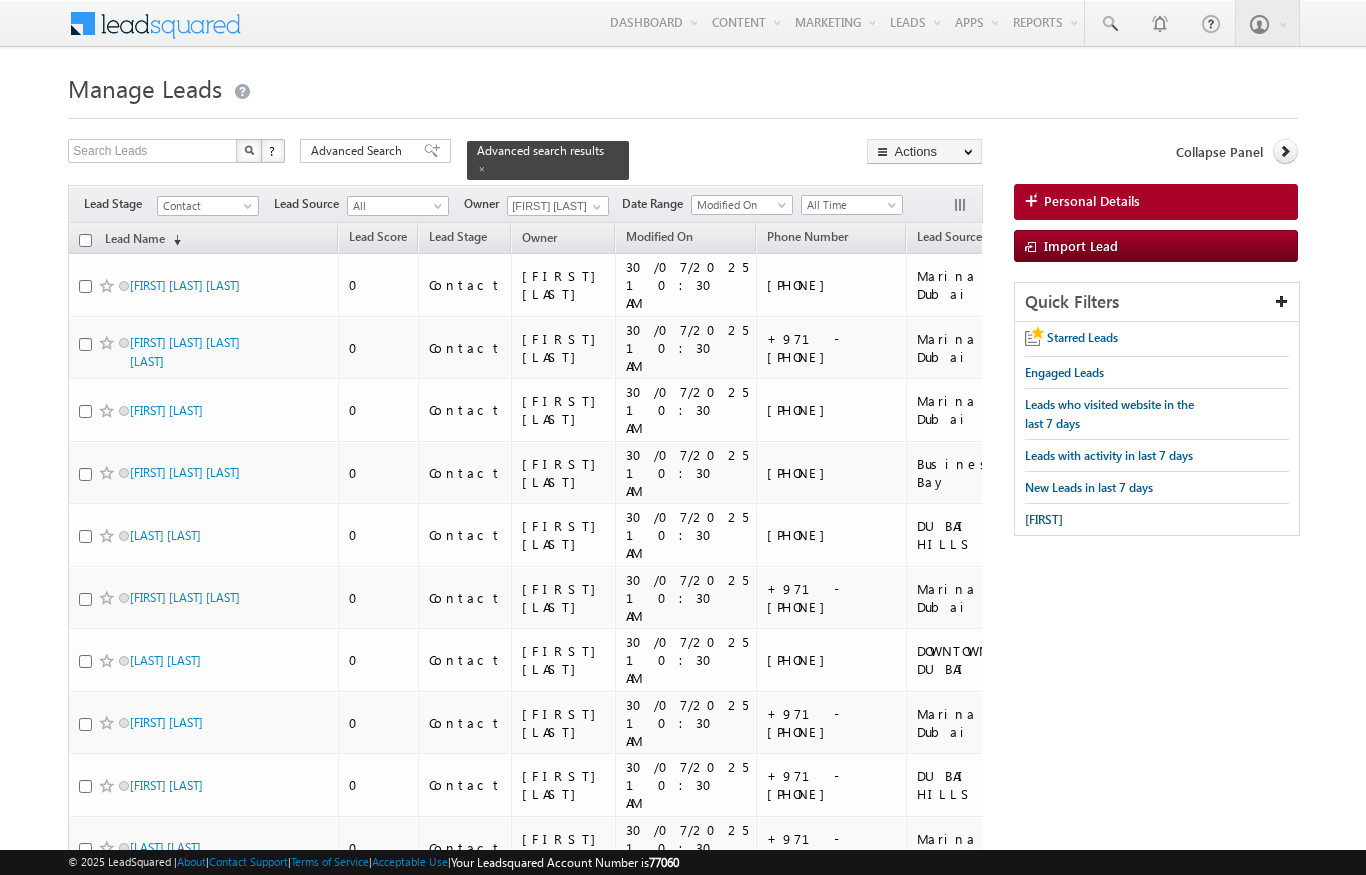 scroll, scrollTop: 0, scrollLeft: 0, axis: both 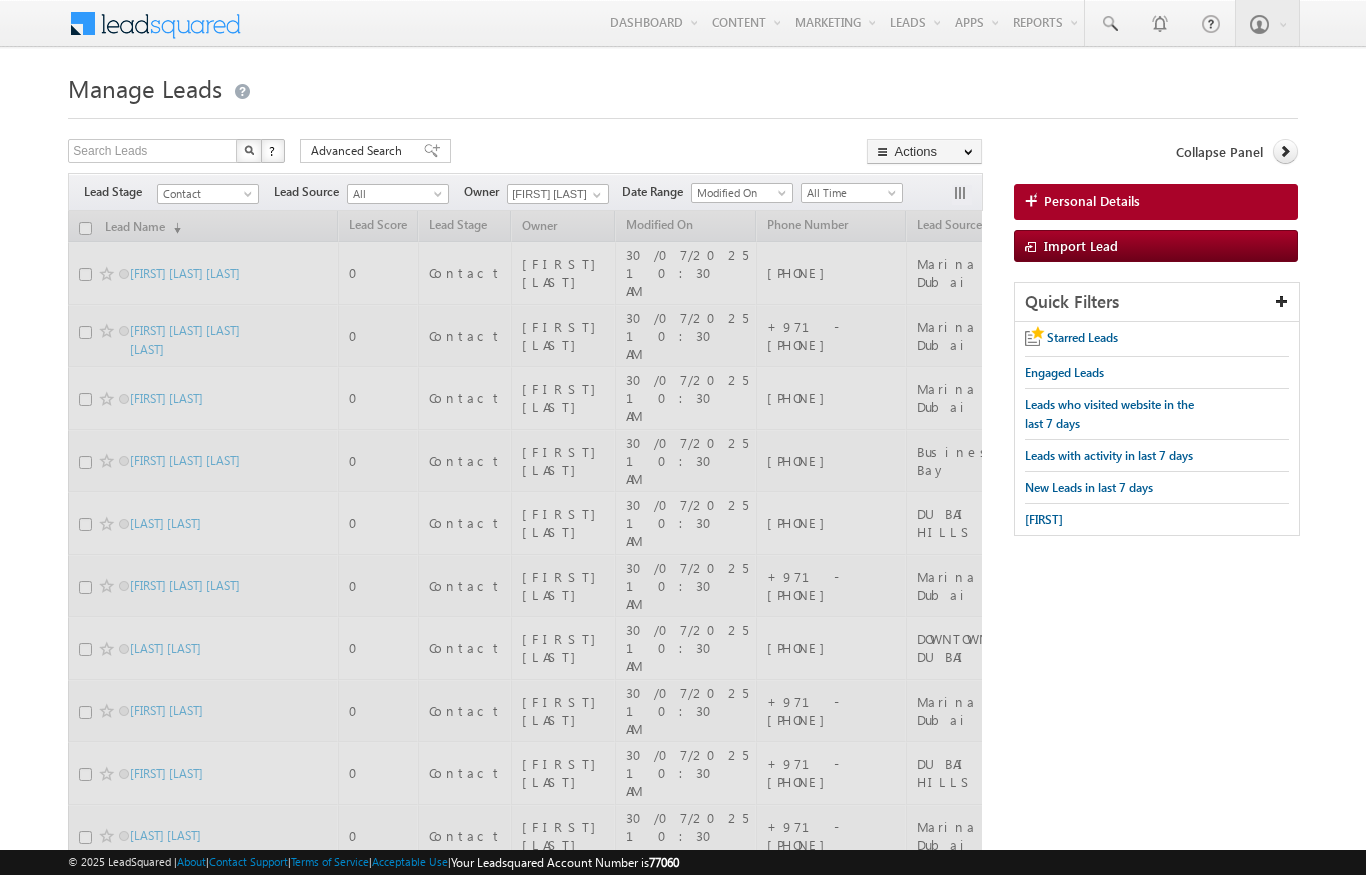 click on "Search Leads X ?   13155 results found
Advanced Search
Advanced Search
Advanced search results
Actions Export Leads Reset all Filters
Actions Export Leads Bulk Update Send Email Add to List Add Activity Add Opportunity Change Owner Change Stage" at bounding box center (525, 153) 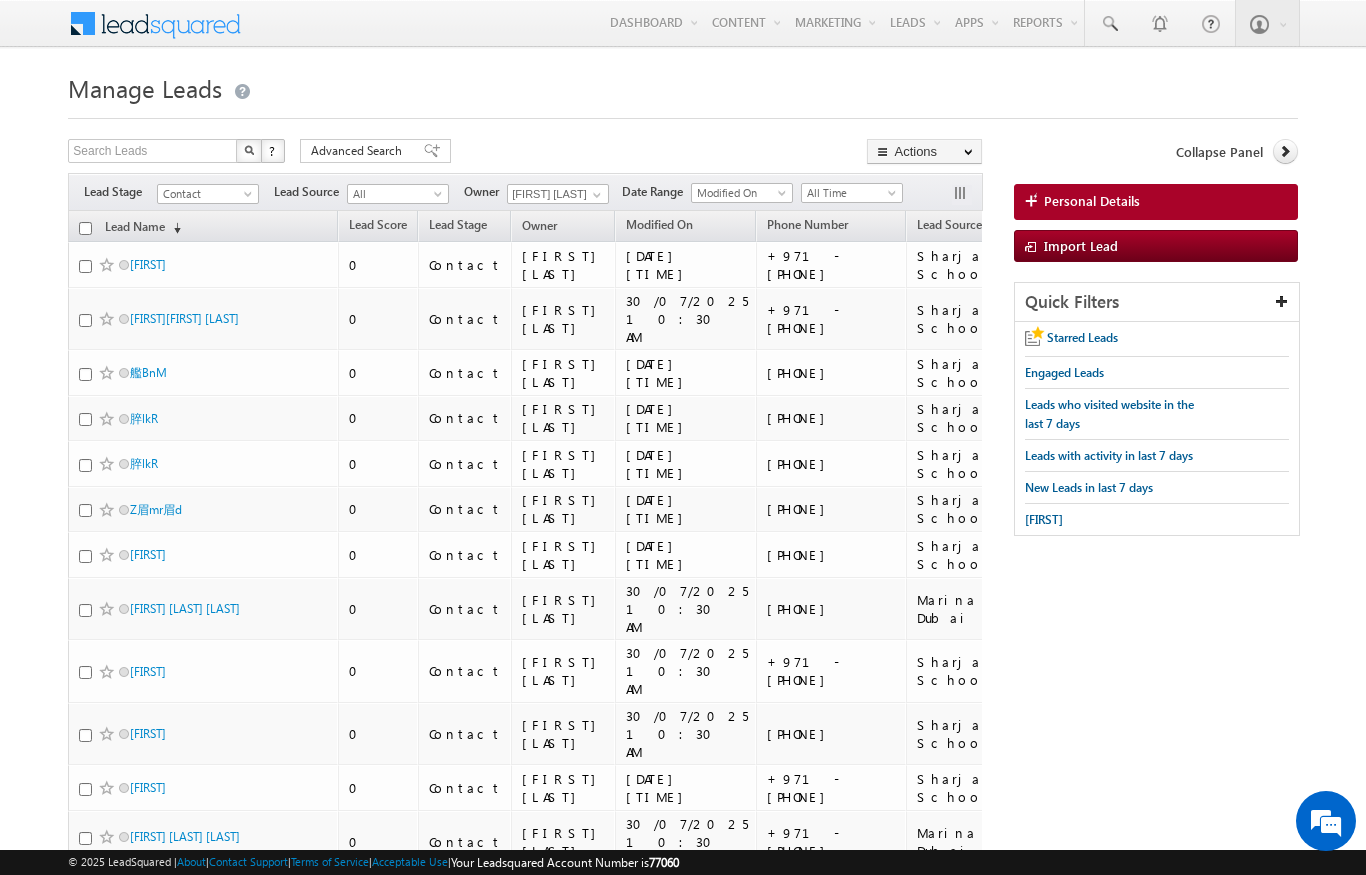 scroll, scrollTop: 0, scrollLeft: 0, axis: both 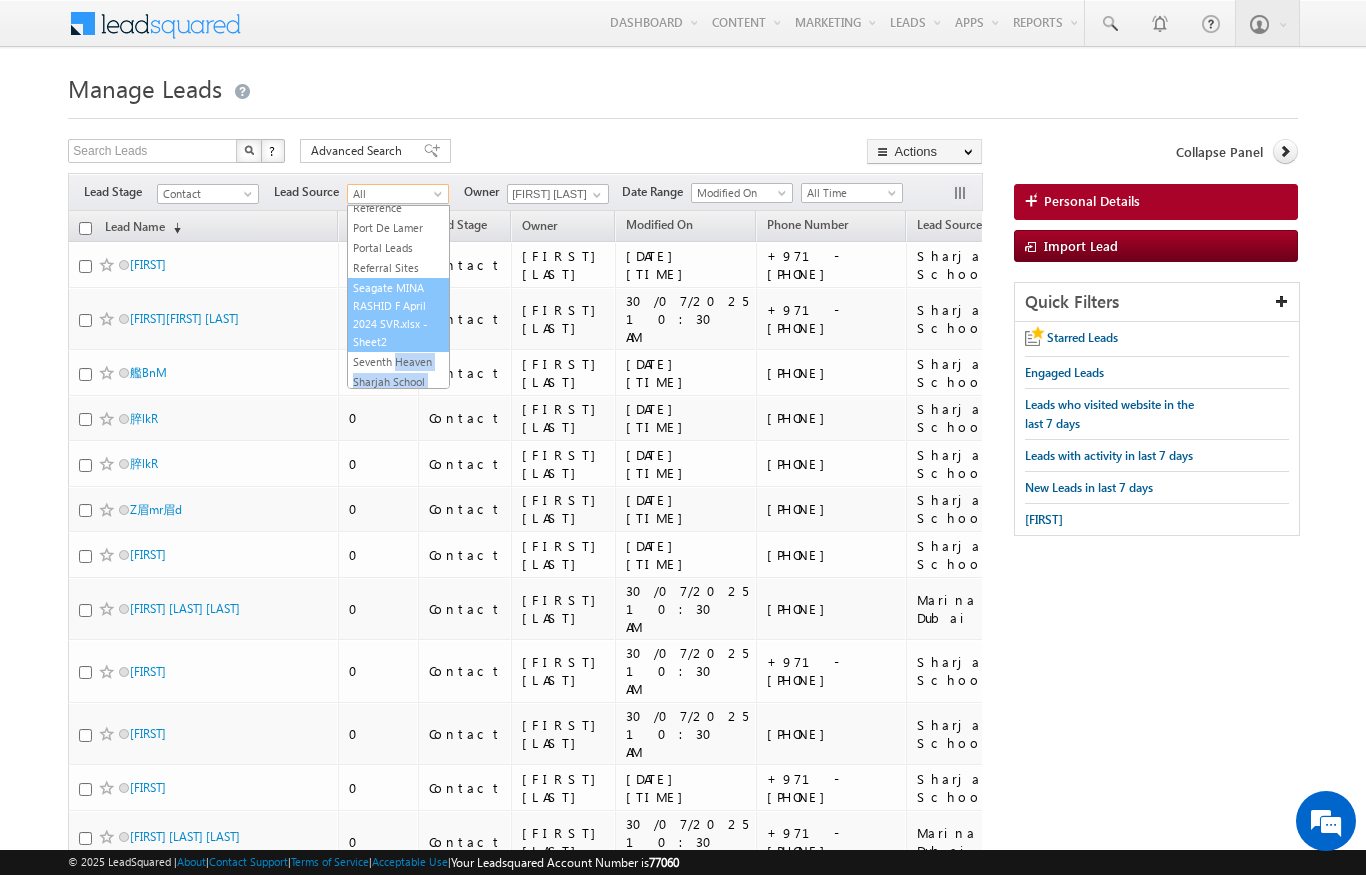 click on "Manage Leads" at bounding box center [682, 86] 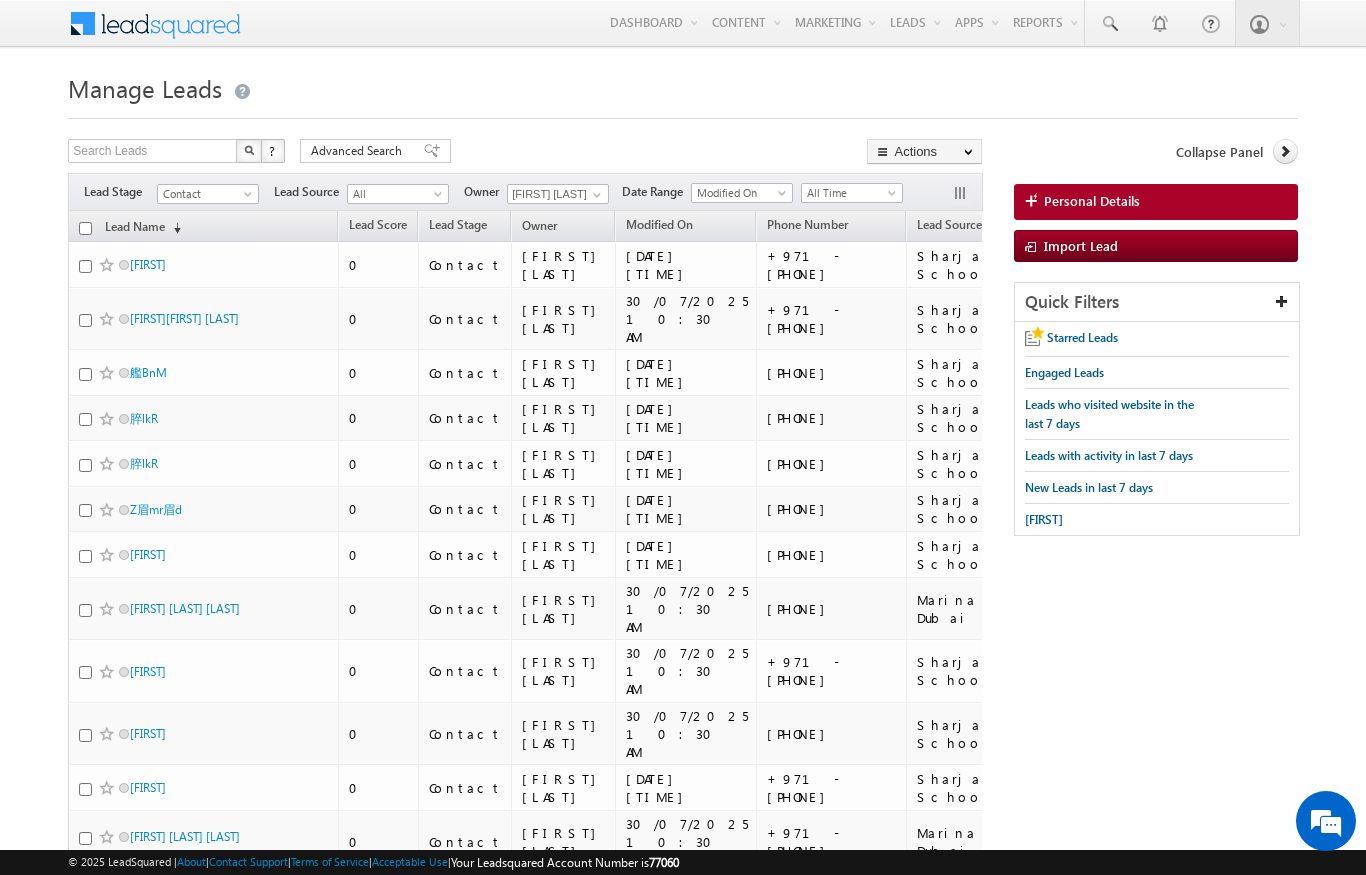 click at bounding box center [440, 198] 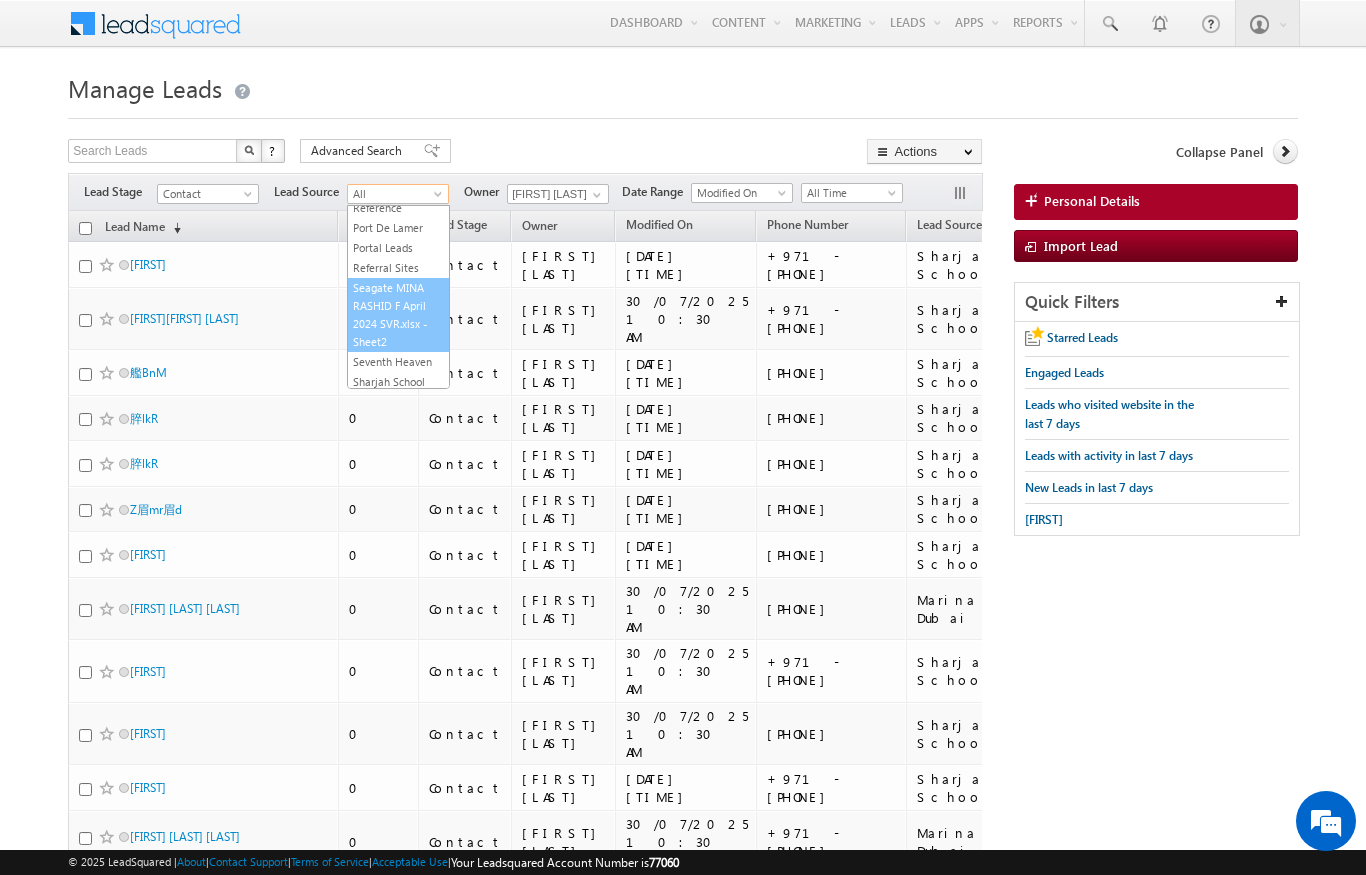 scroll, scrollTop: 0, scrollLeft: 0, axis: both 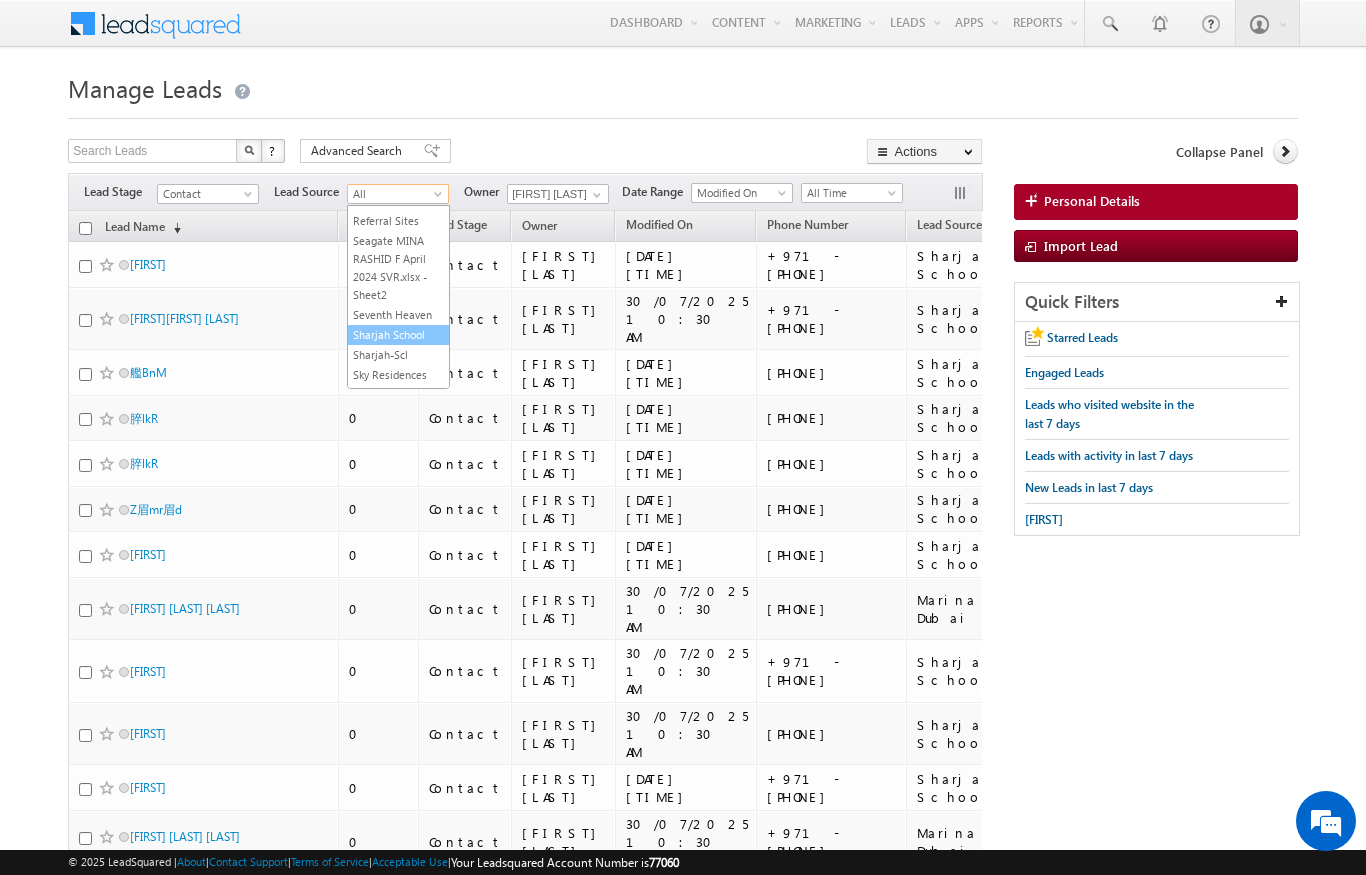 click on "Sharjah School" at bounding box center (398, 335) 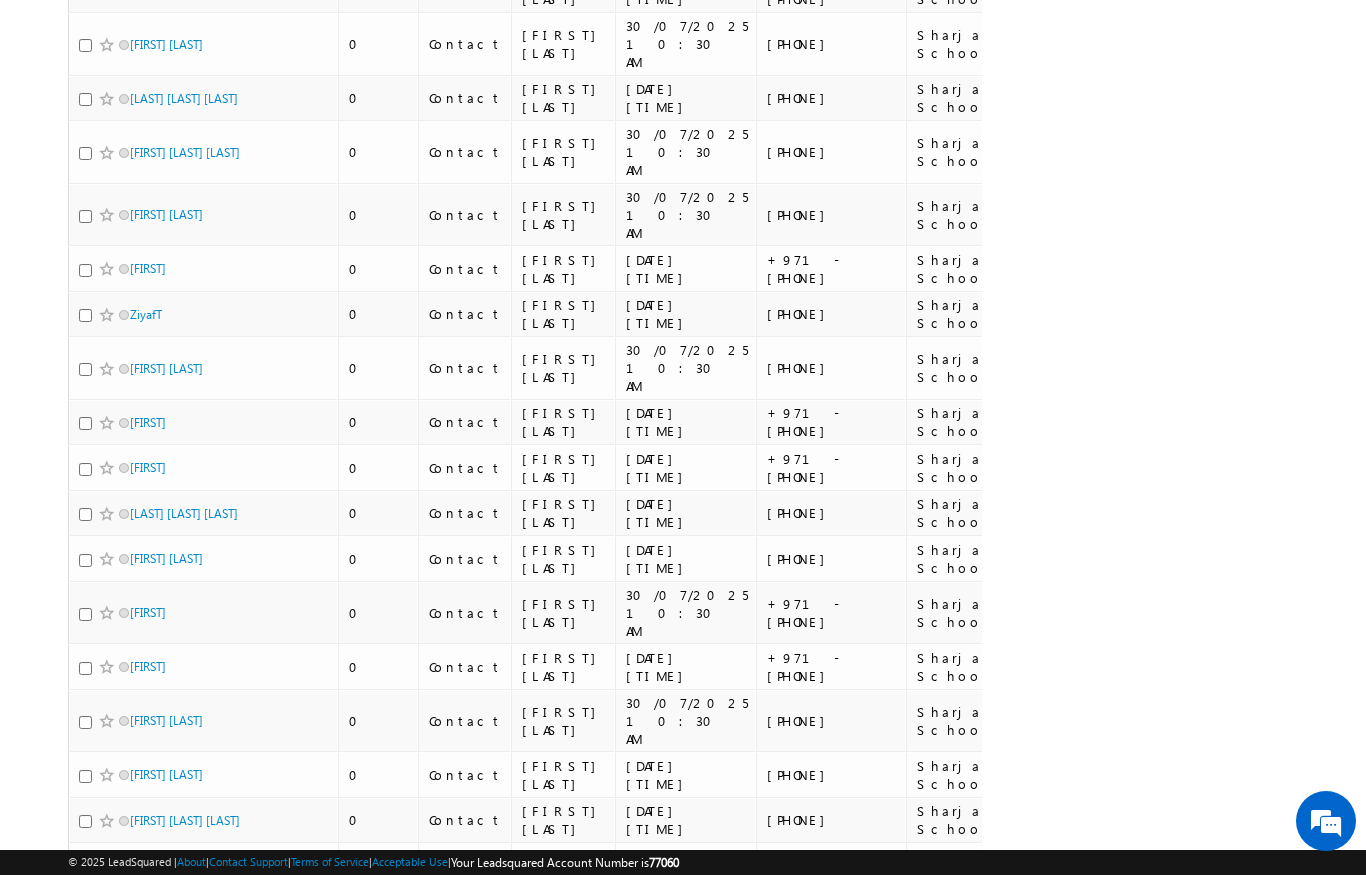 scroll, scrollTop: 0, scrollLeft: 0, axis: both 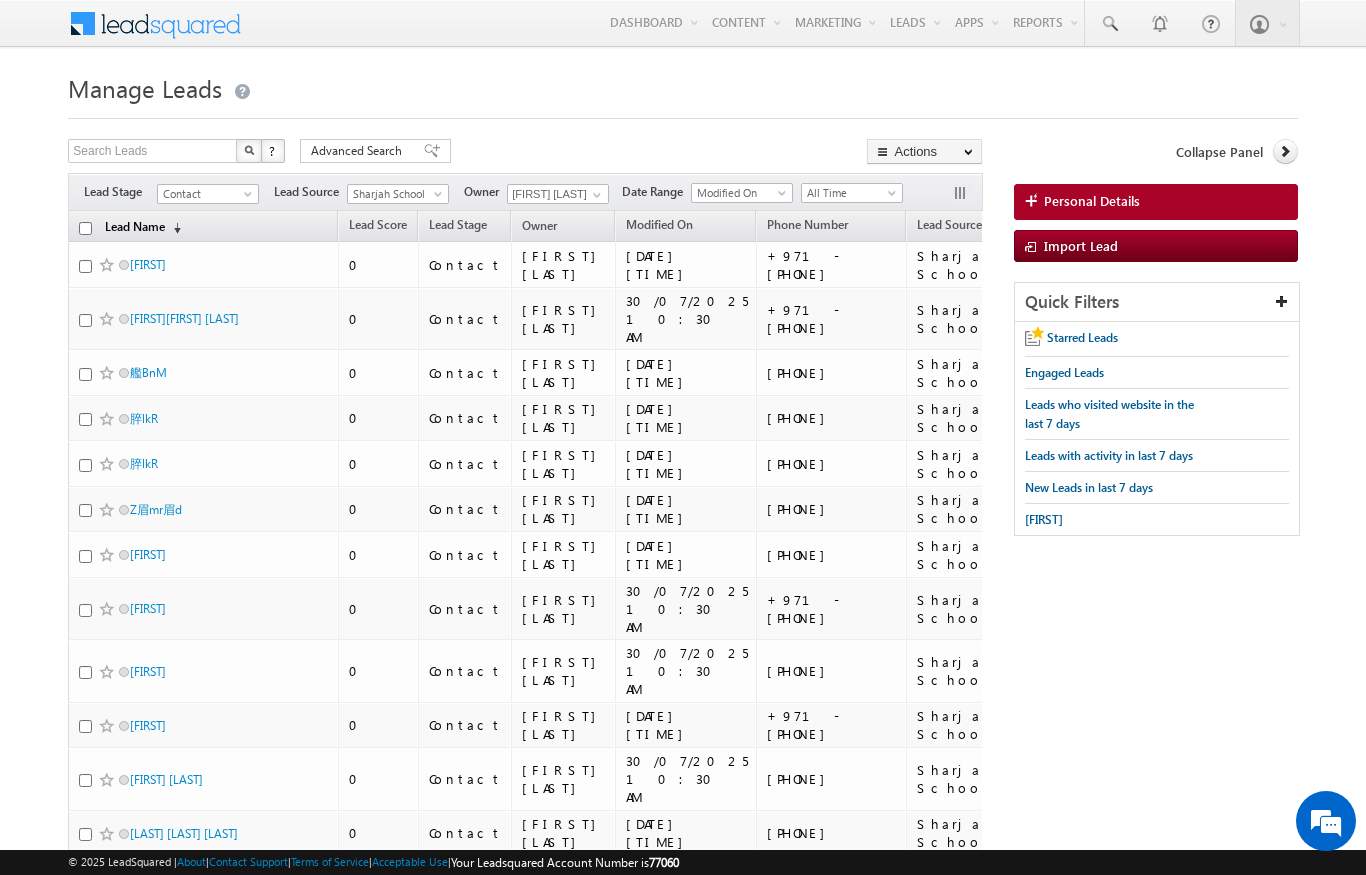 click on "Lead Name
(sorted descending)" at bounding box center (143, 228) 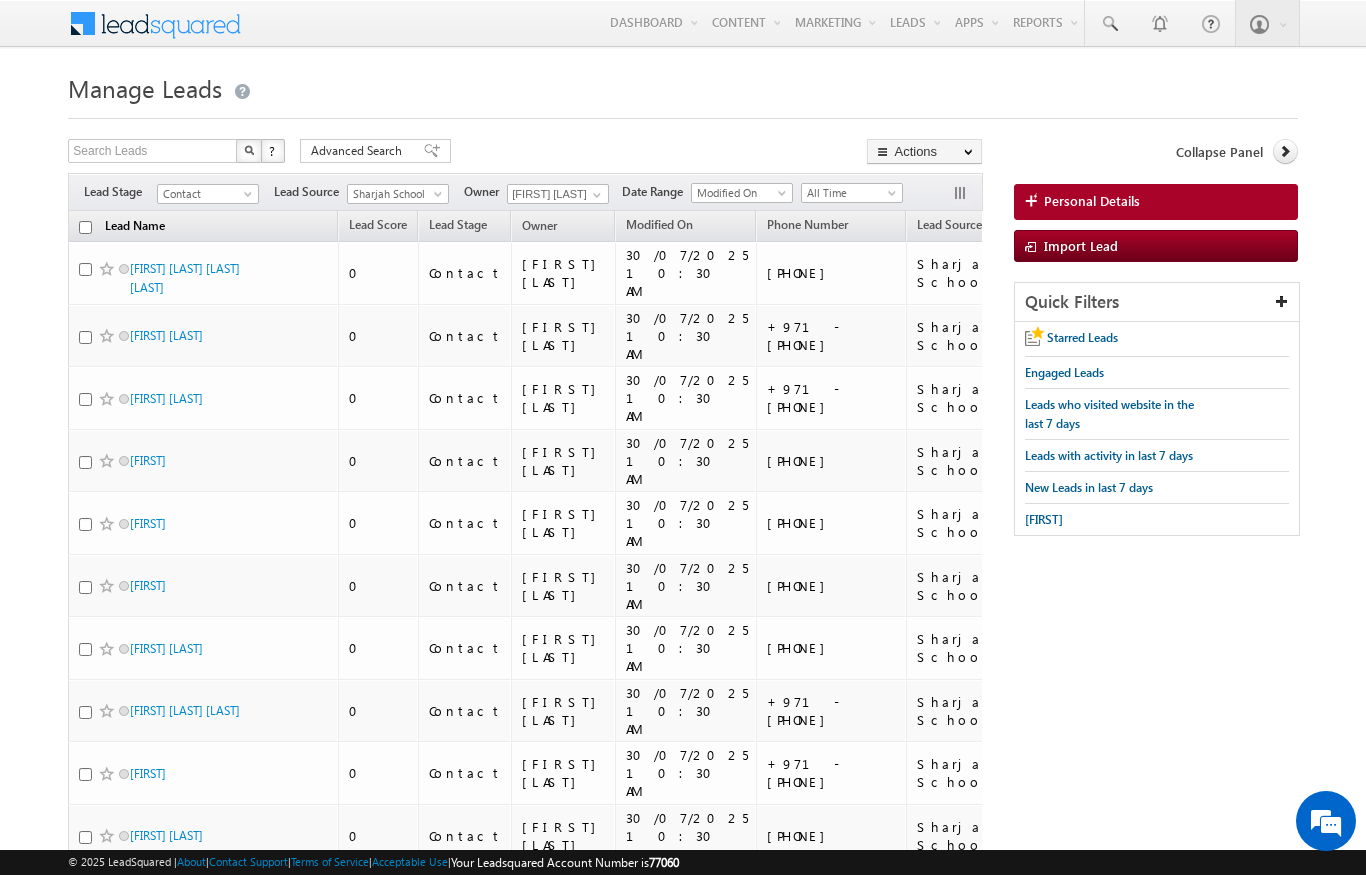 click on "Lead Name
(sorted descending)" at bounding box center (135, 228) 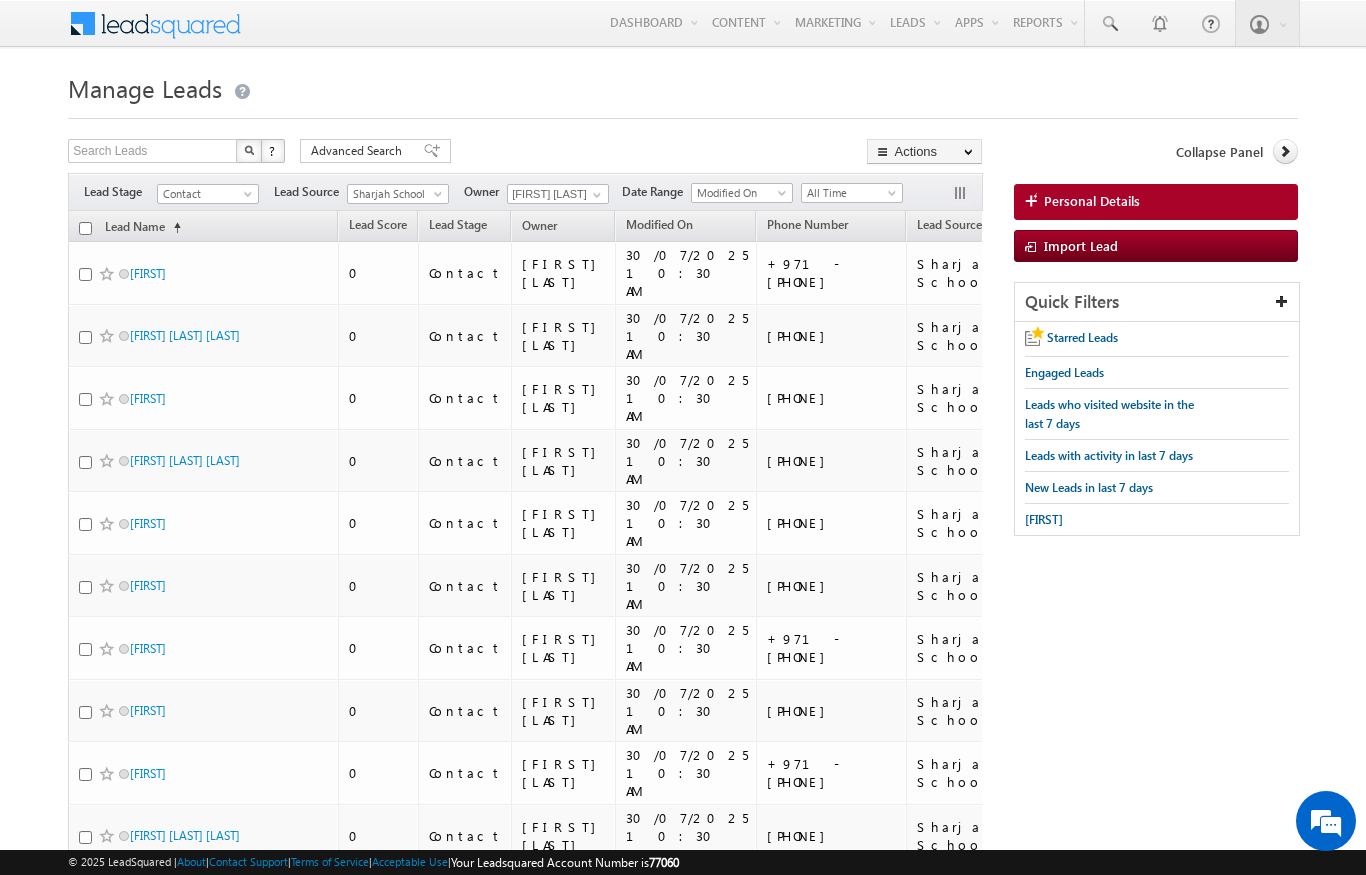 click on "[FIRST]" at bounding box center (203, 273) 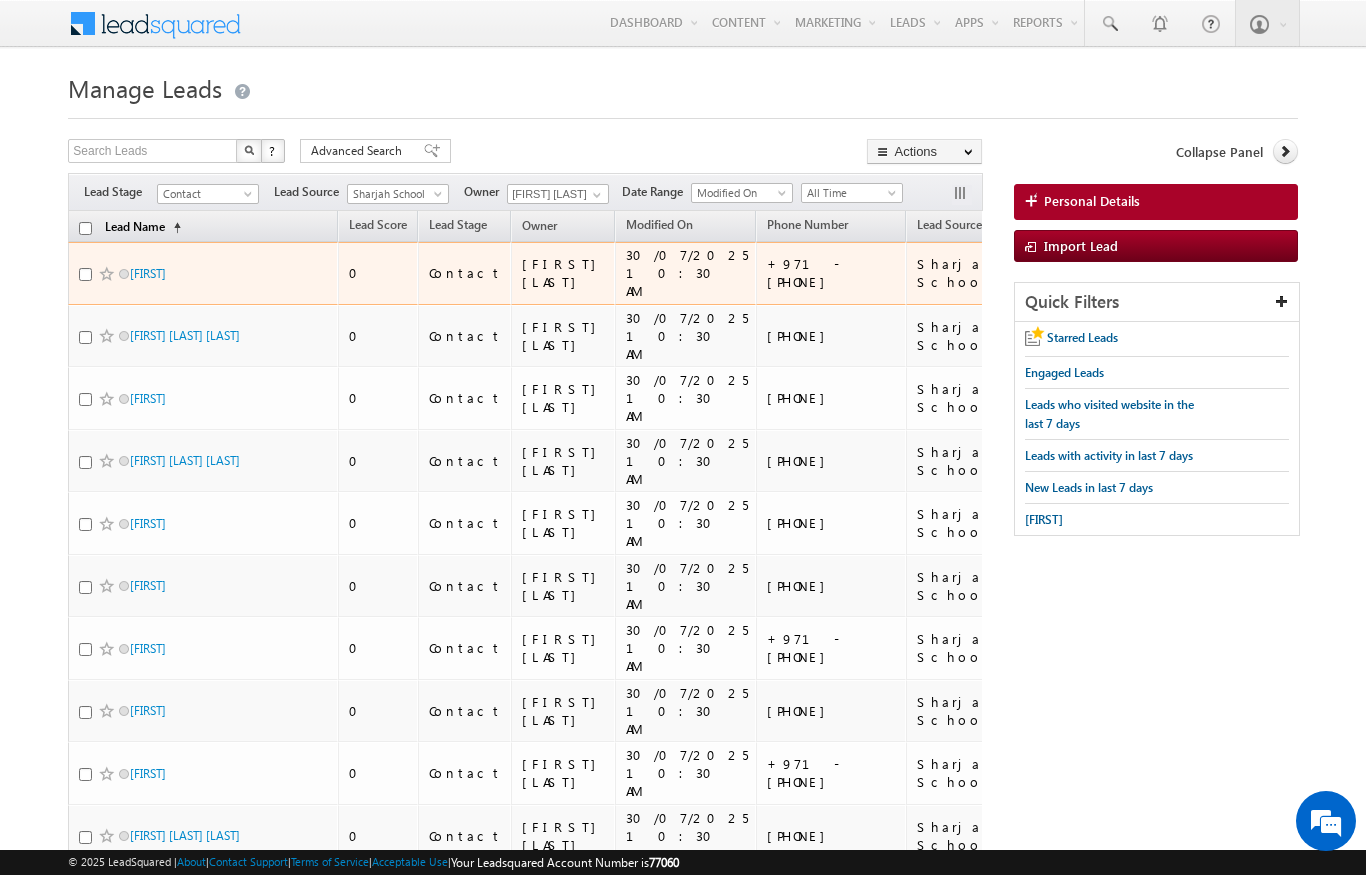 click on "(sorted ascending)" at bounding box center [173, 228] 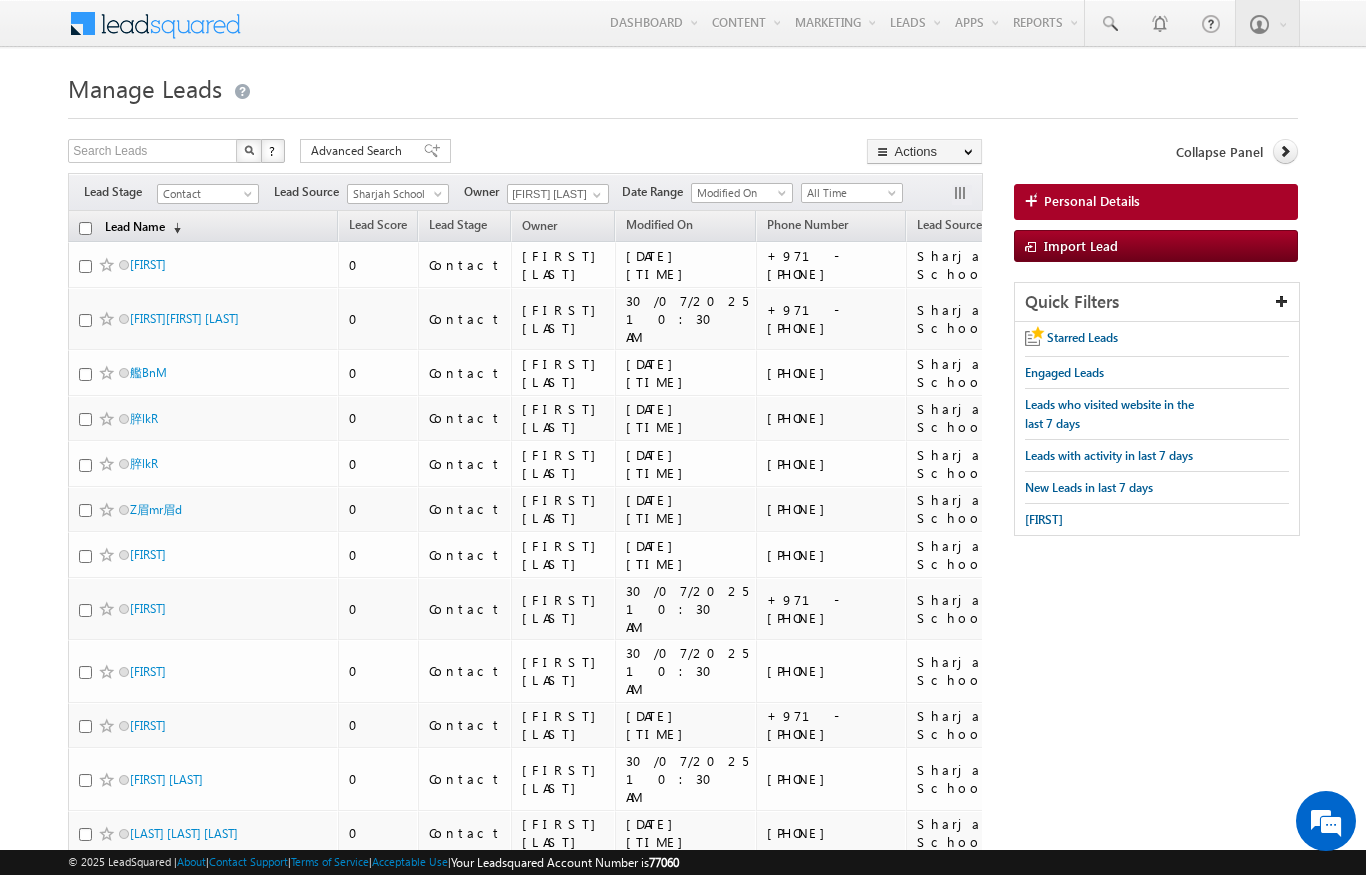 click on "Lead Name
(sorted descending)" at bounding box center [143, 228] 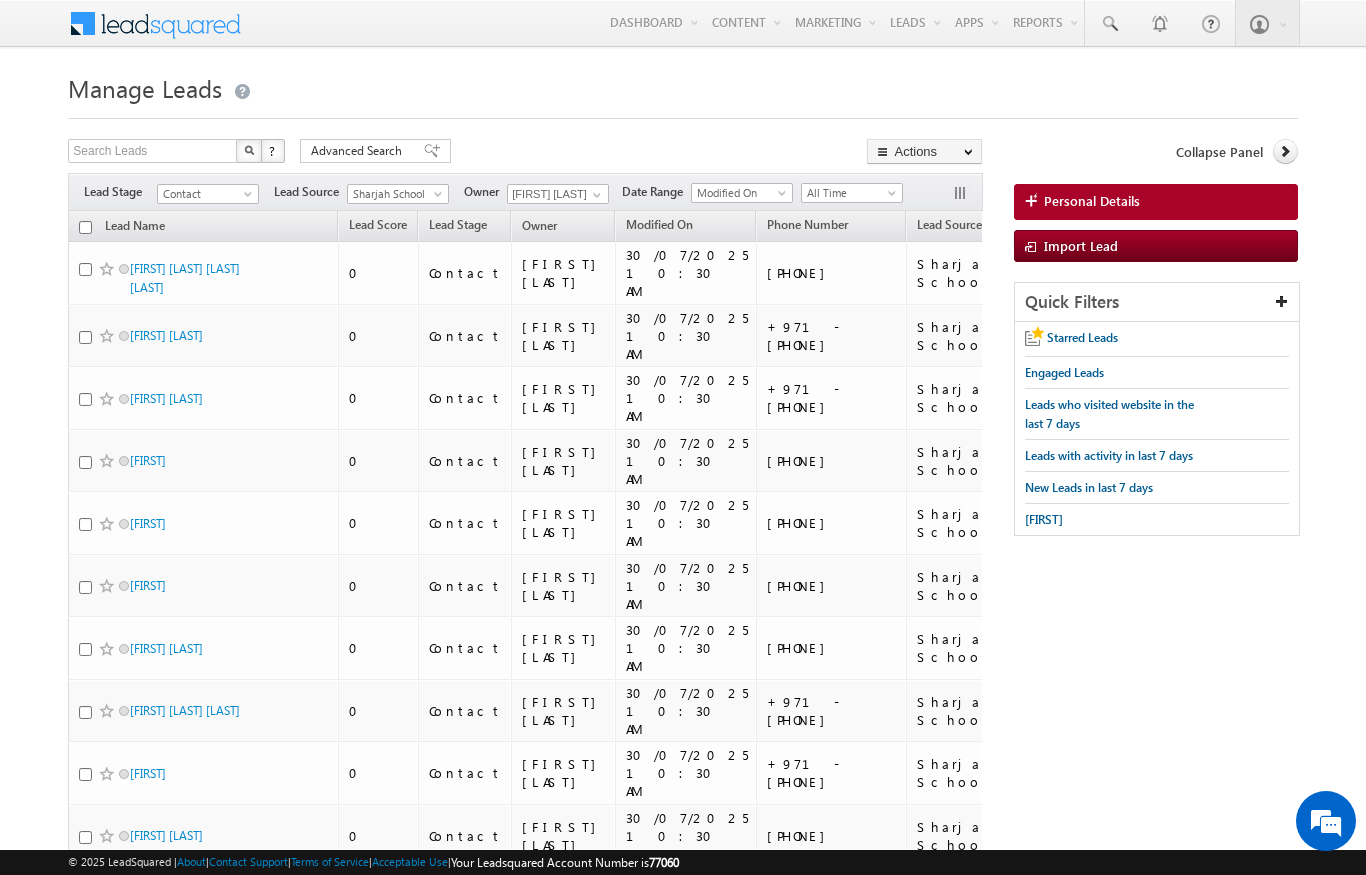 click at bounding box center [85, 227] 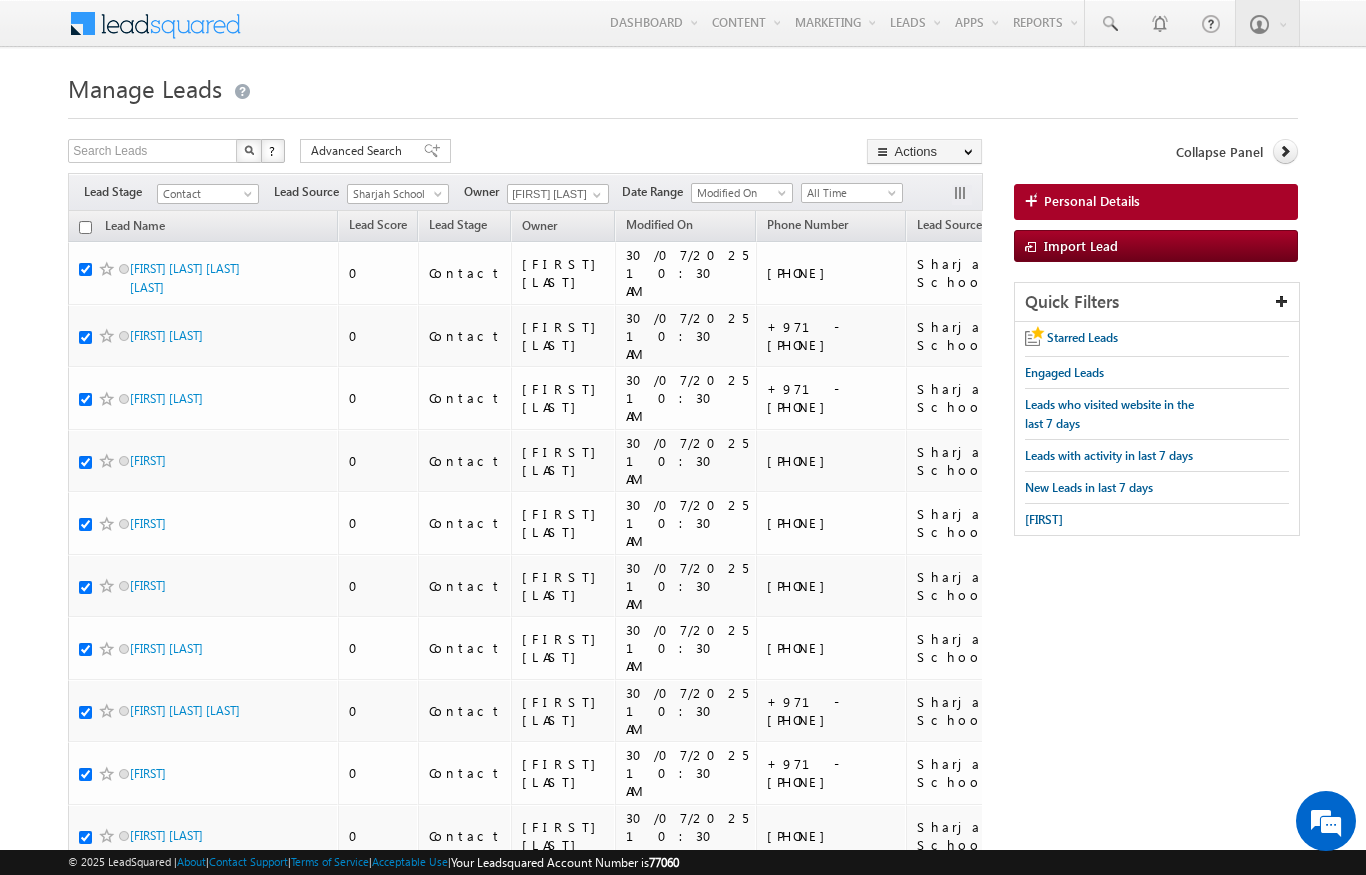 checkbox on "true" 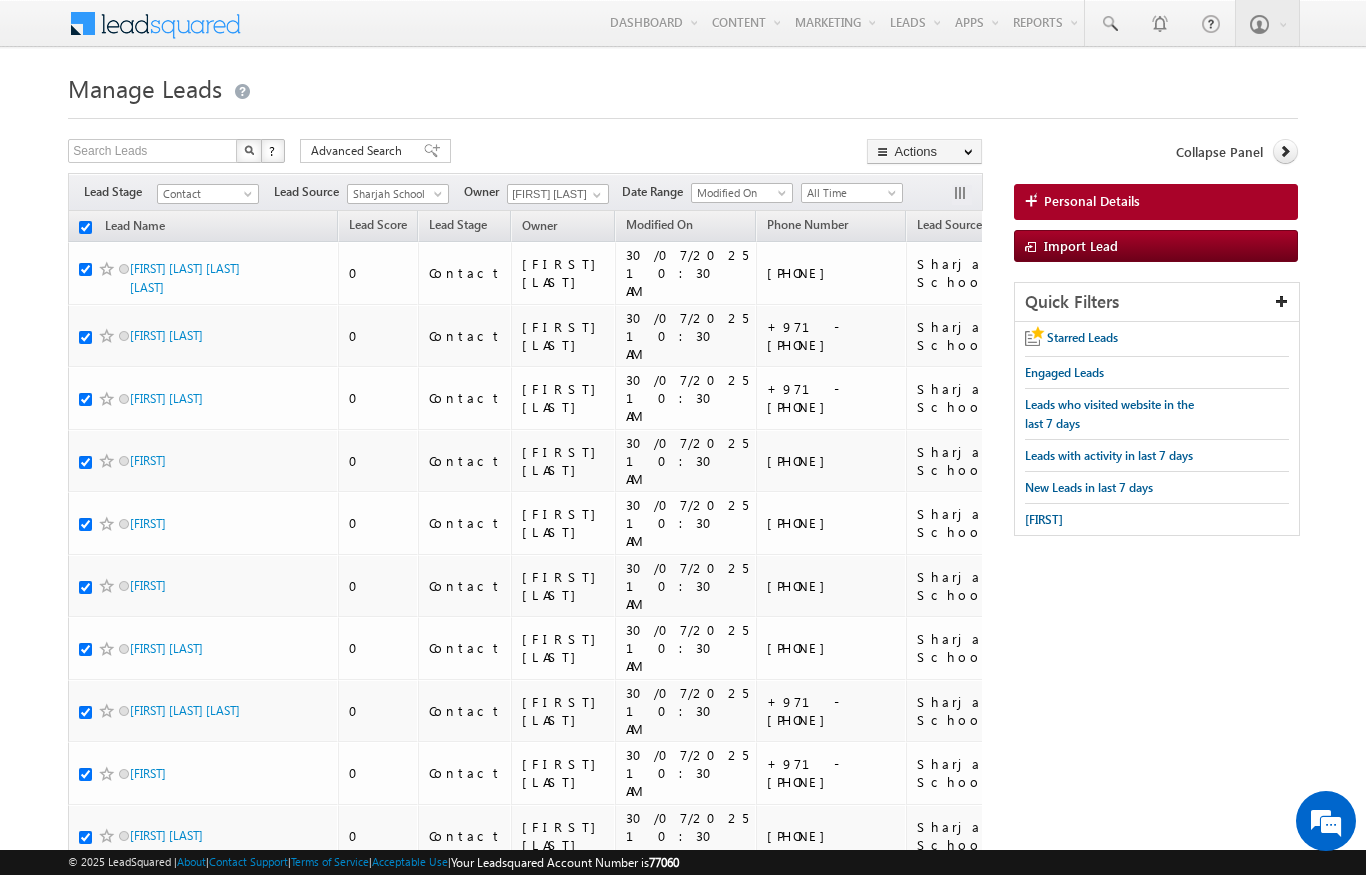 checkbox on "true" 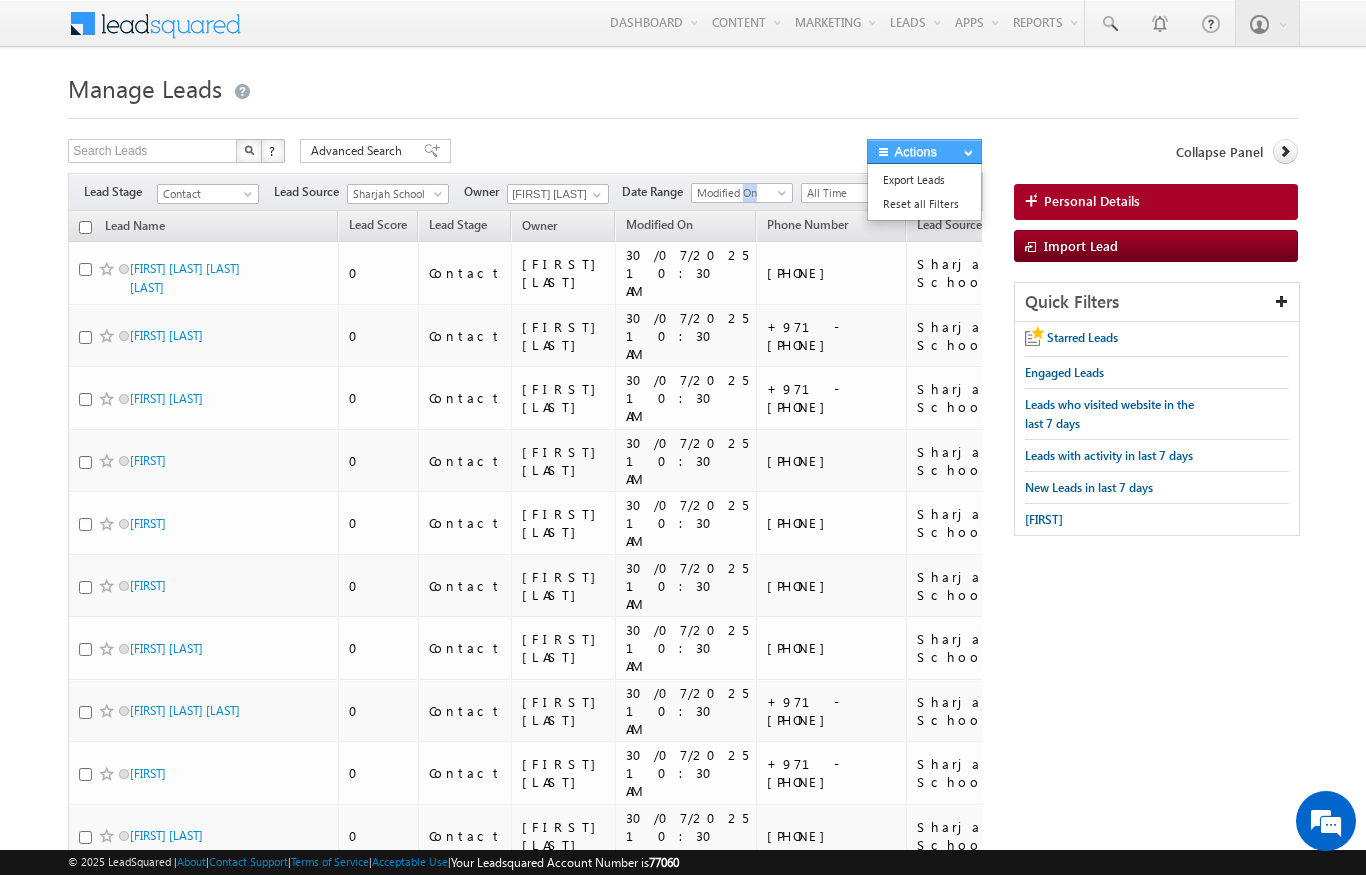 click on "Actions" at bounding box center (924, 151) 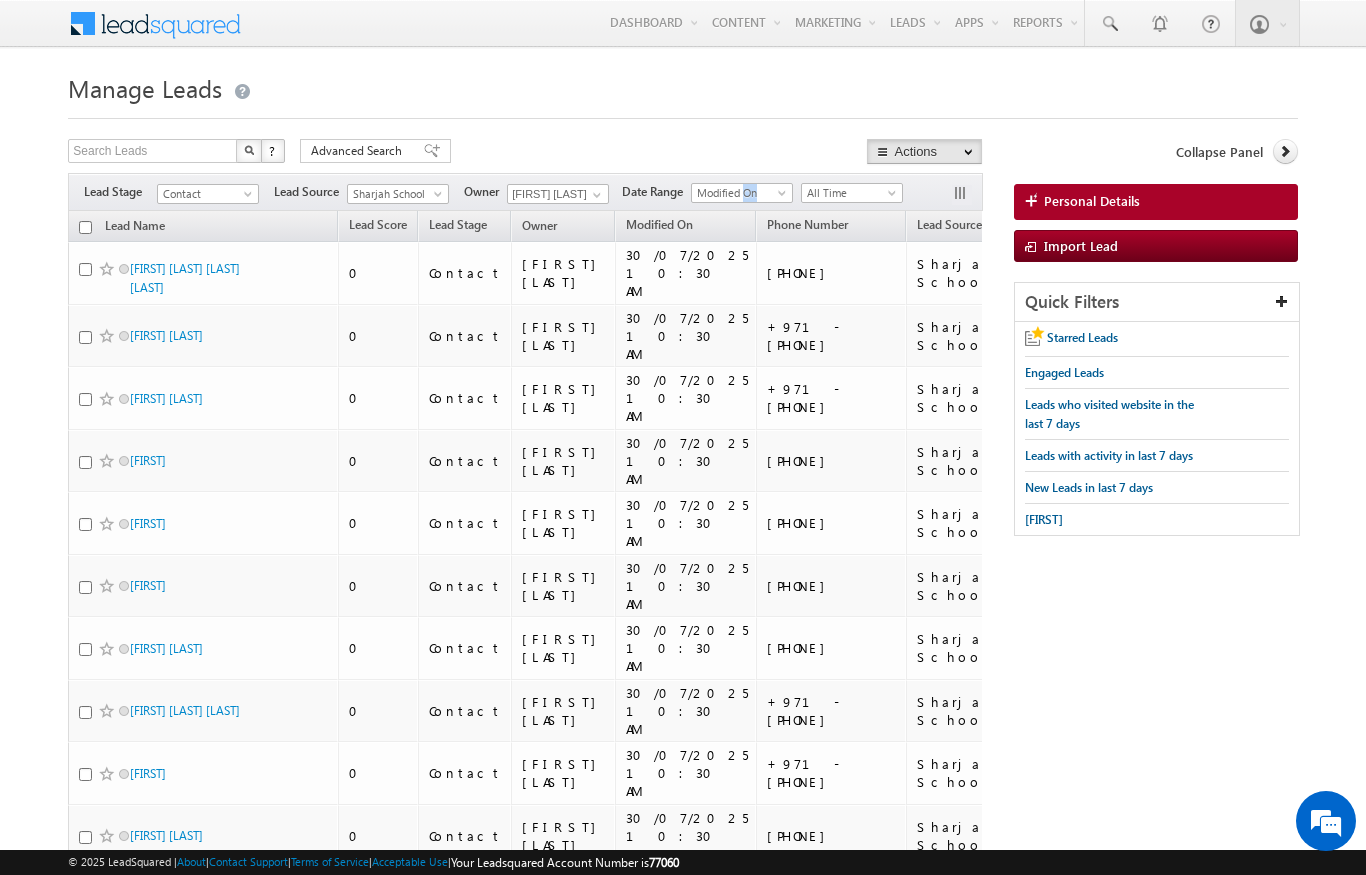 click at bounding box center (85, 227) 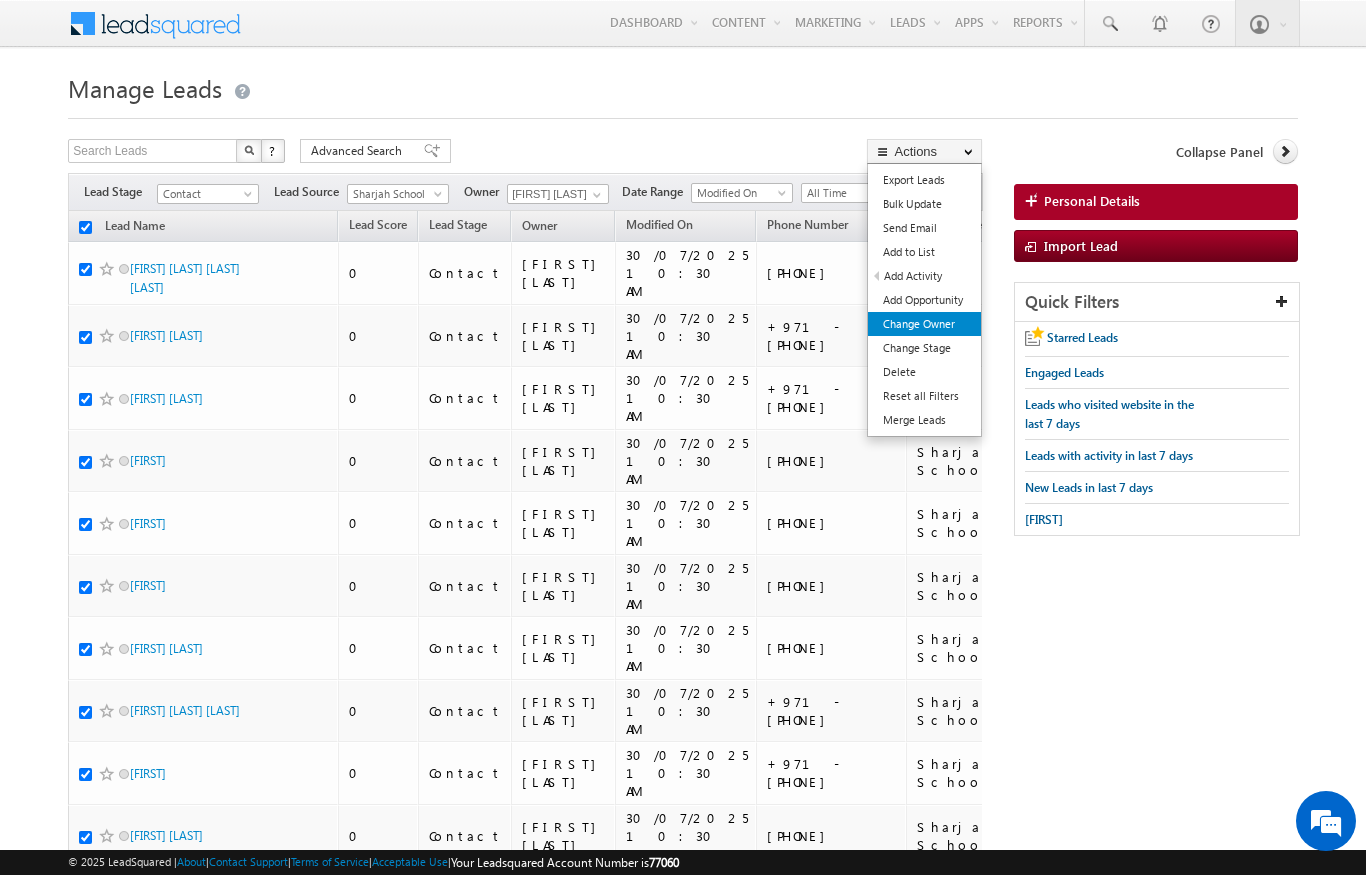 click on "Change Owner" at bounding box center (924, 324) 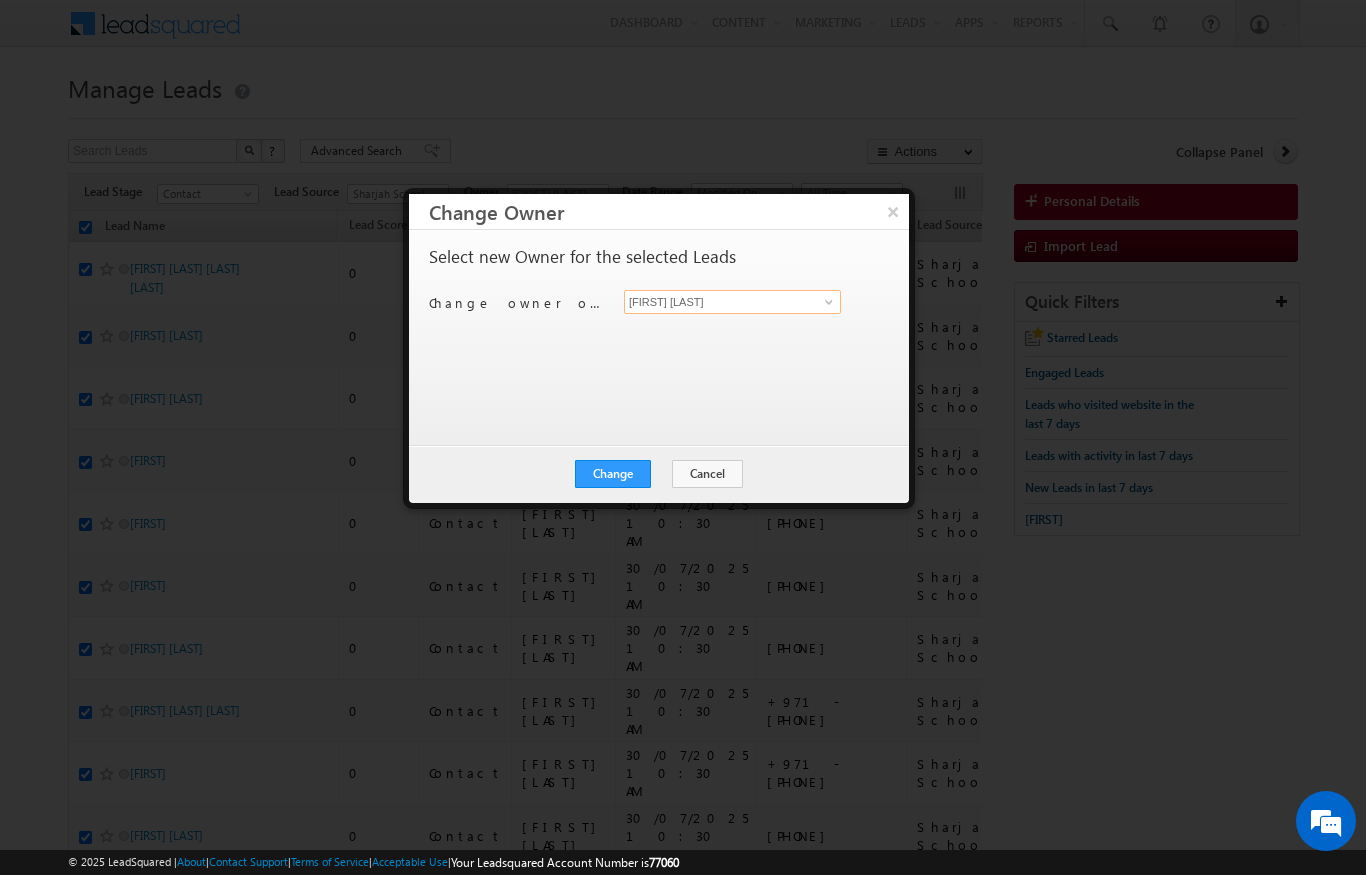 click on "[FIRST] [LAST]" at bounding box center [732, 302] 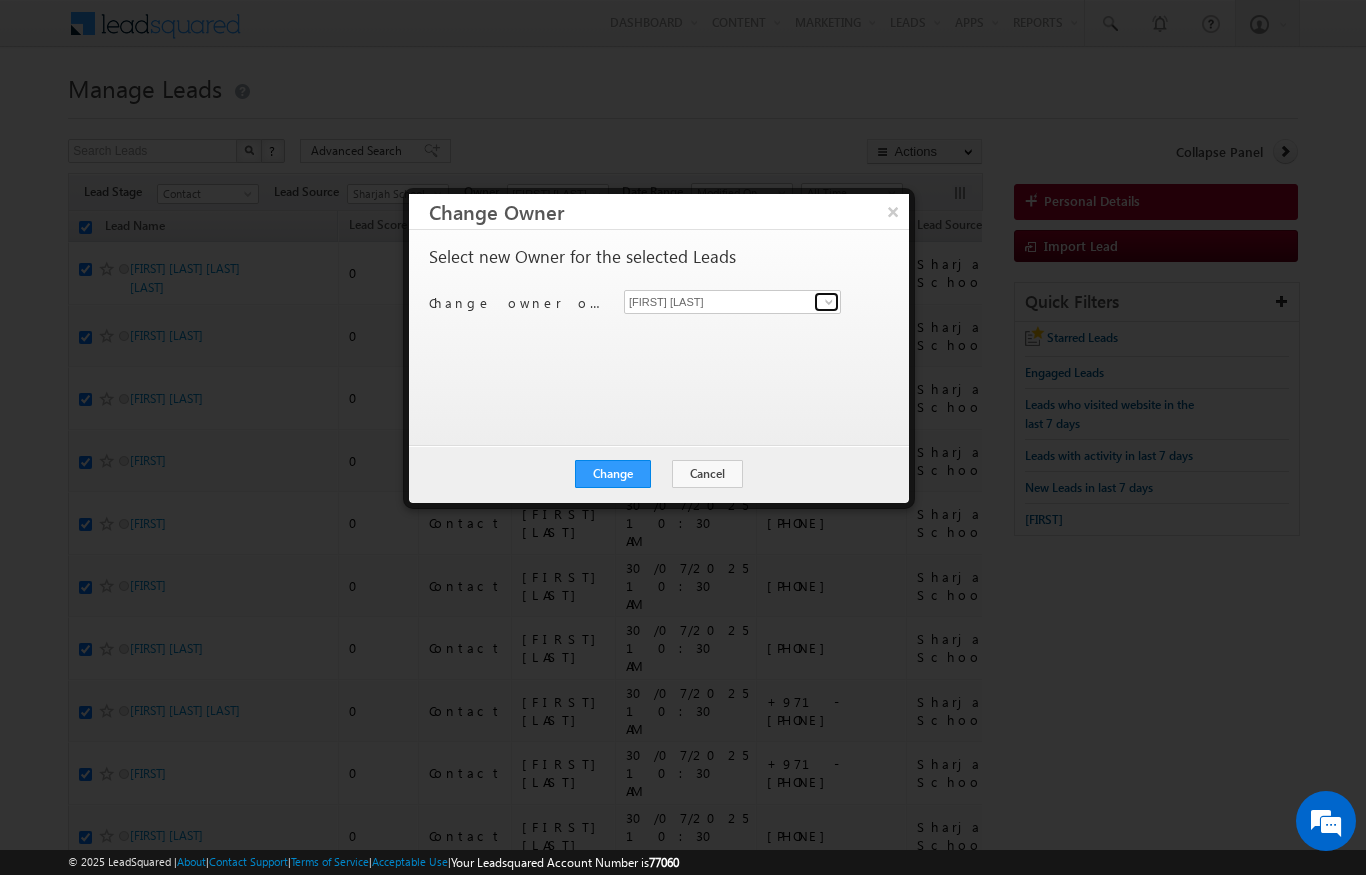 click at bounding box center (829, 302) 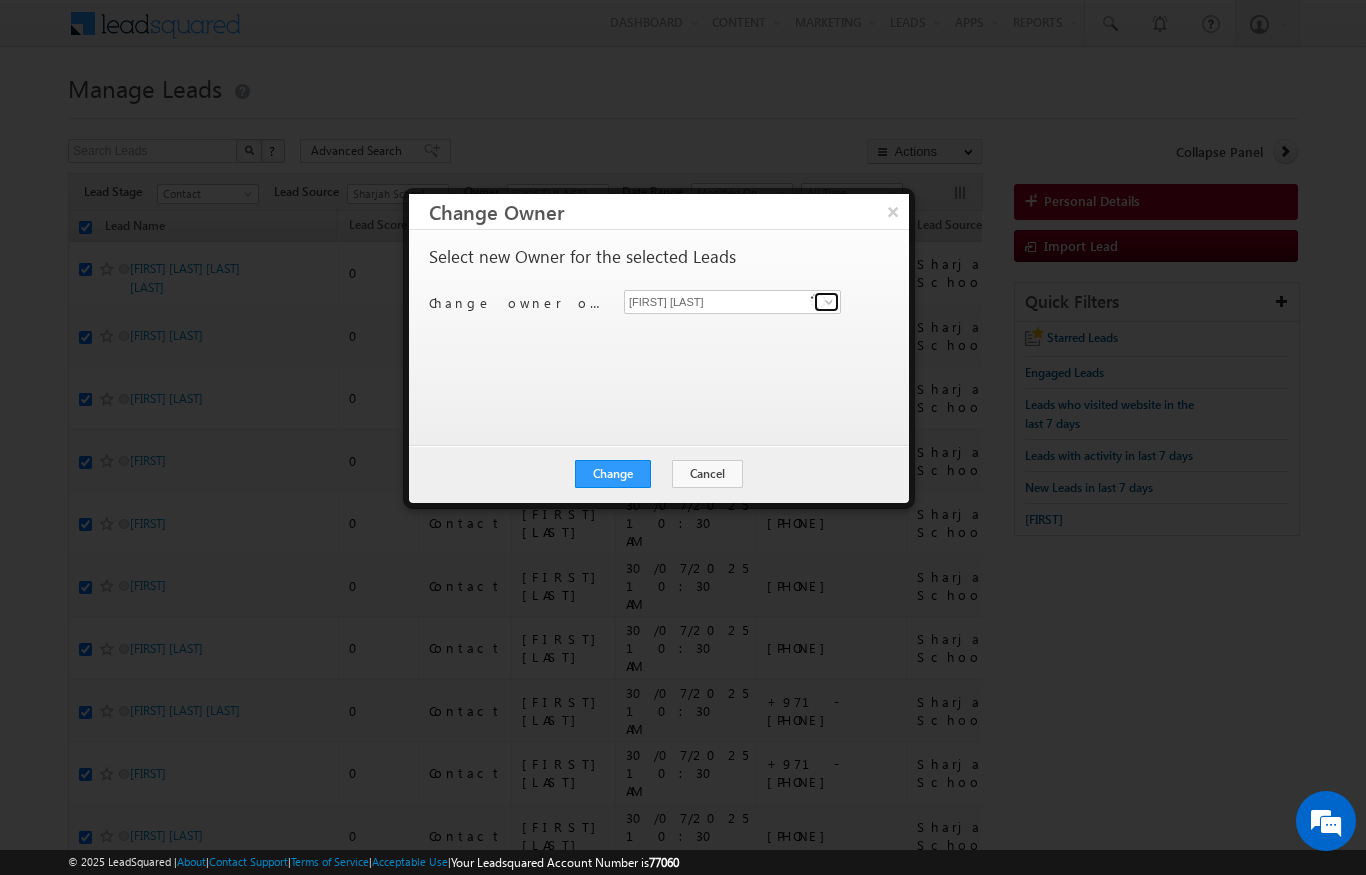 click at bounding box center (829, 302) 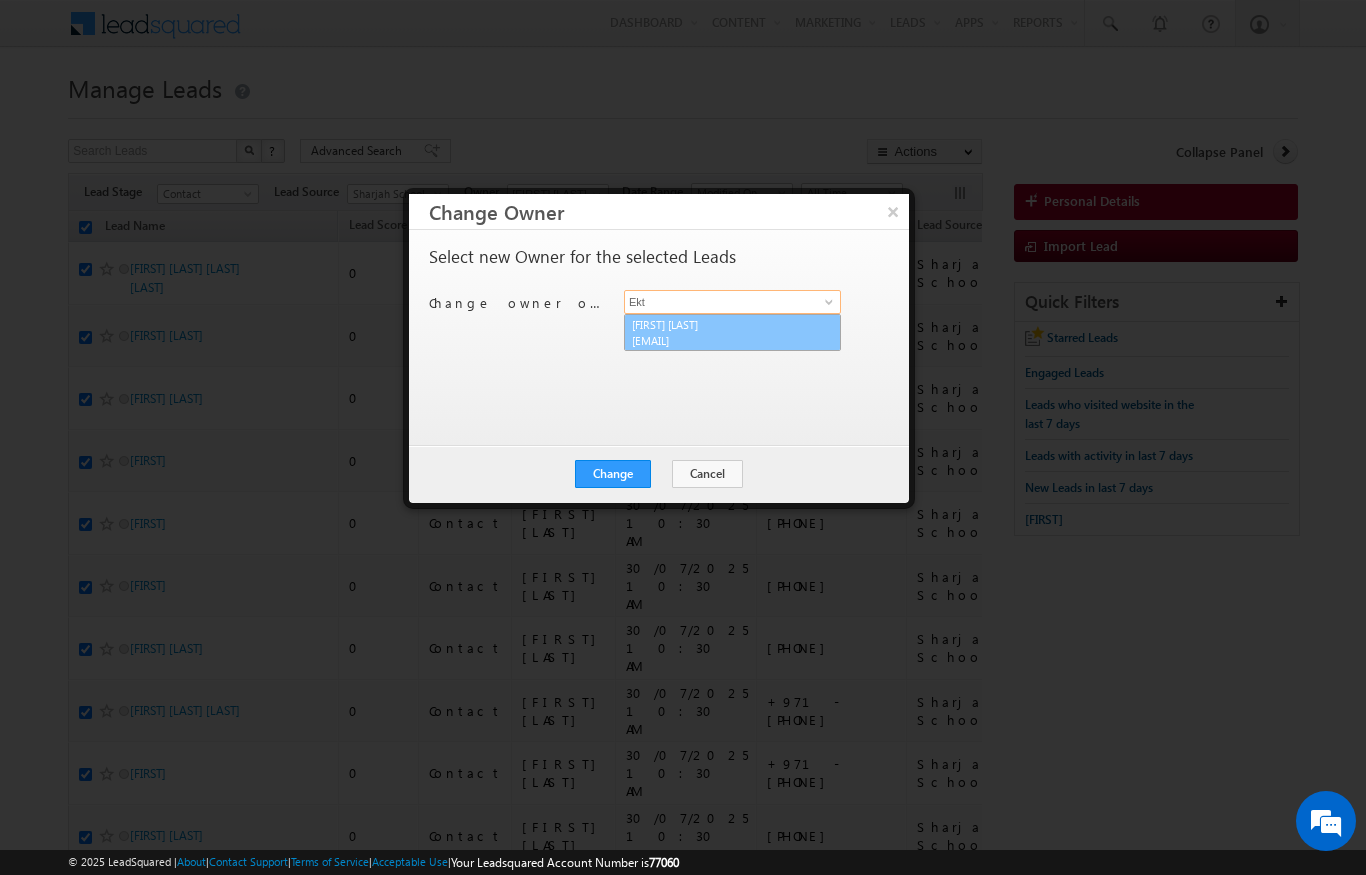 click on "[FIRST] [LAST] [EMAIL]" at bounding box center (732, 333) 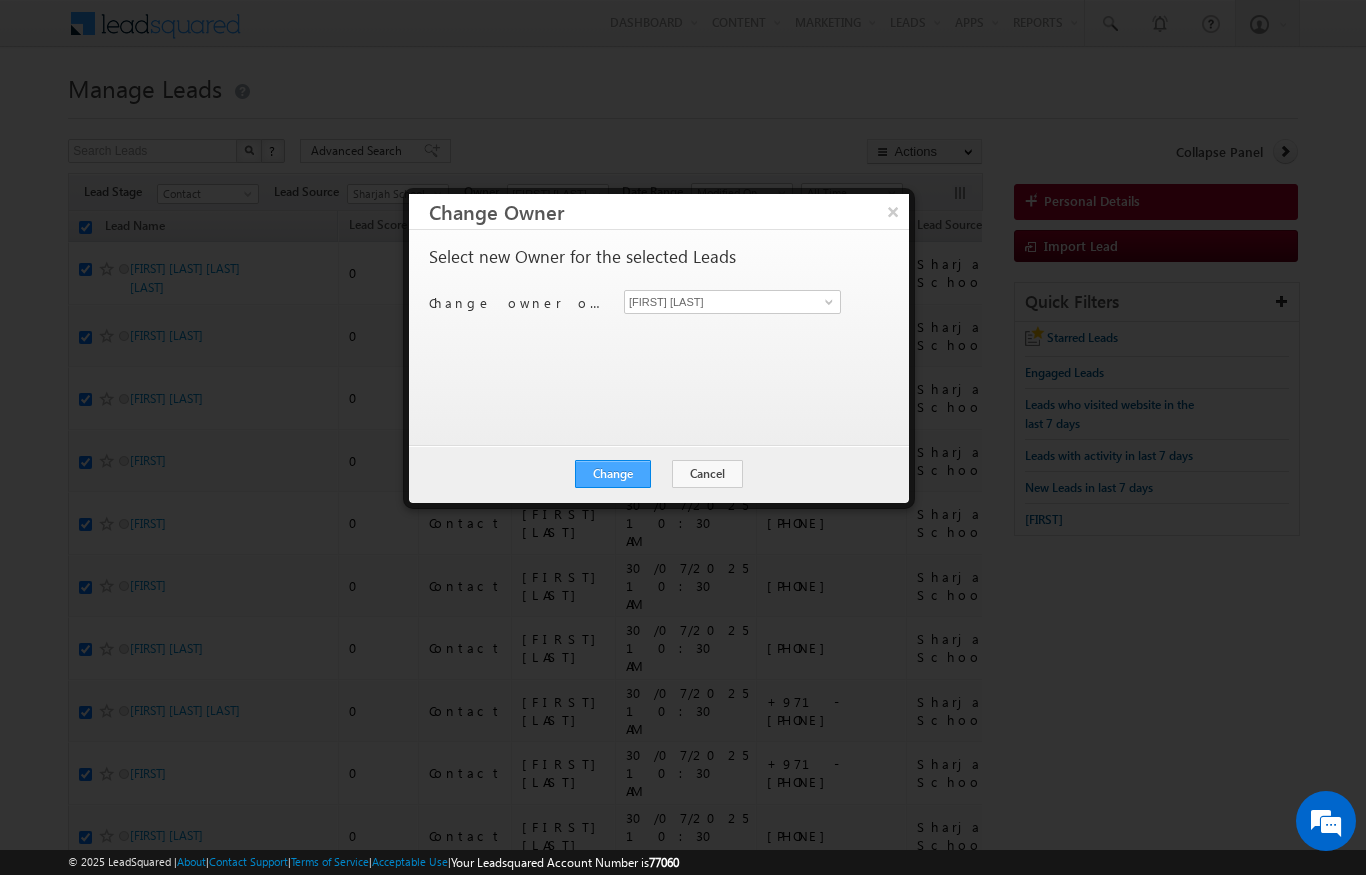 click on "Change" at bounding box center [613, 474] 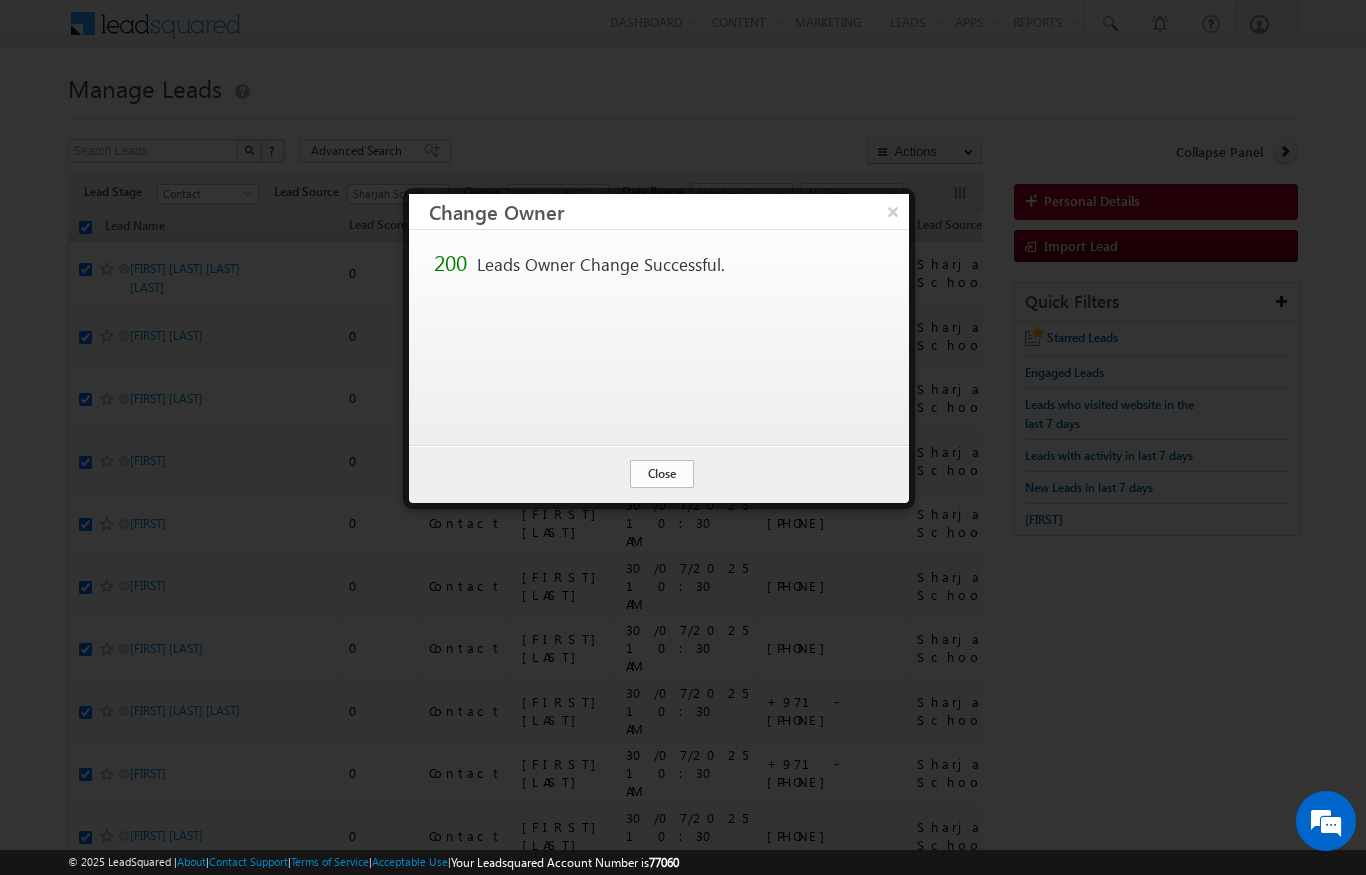 click on "Close" at bounding box center (662, 474) 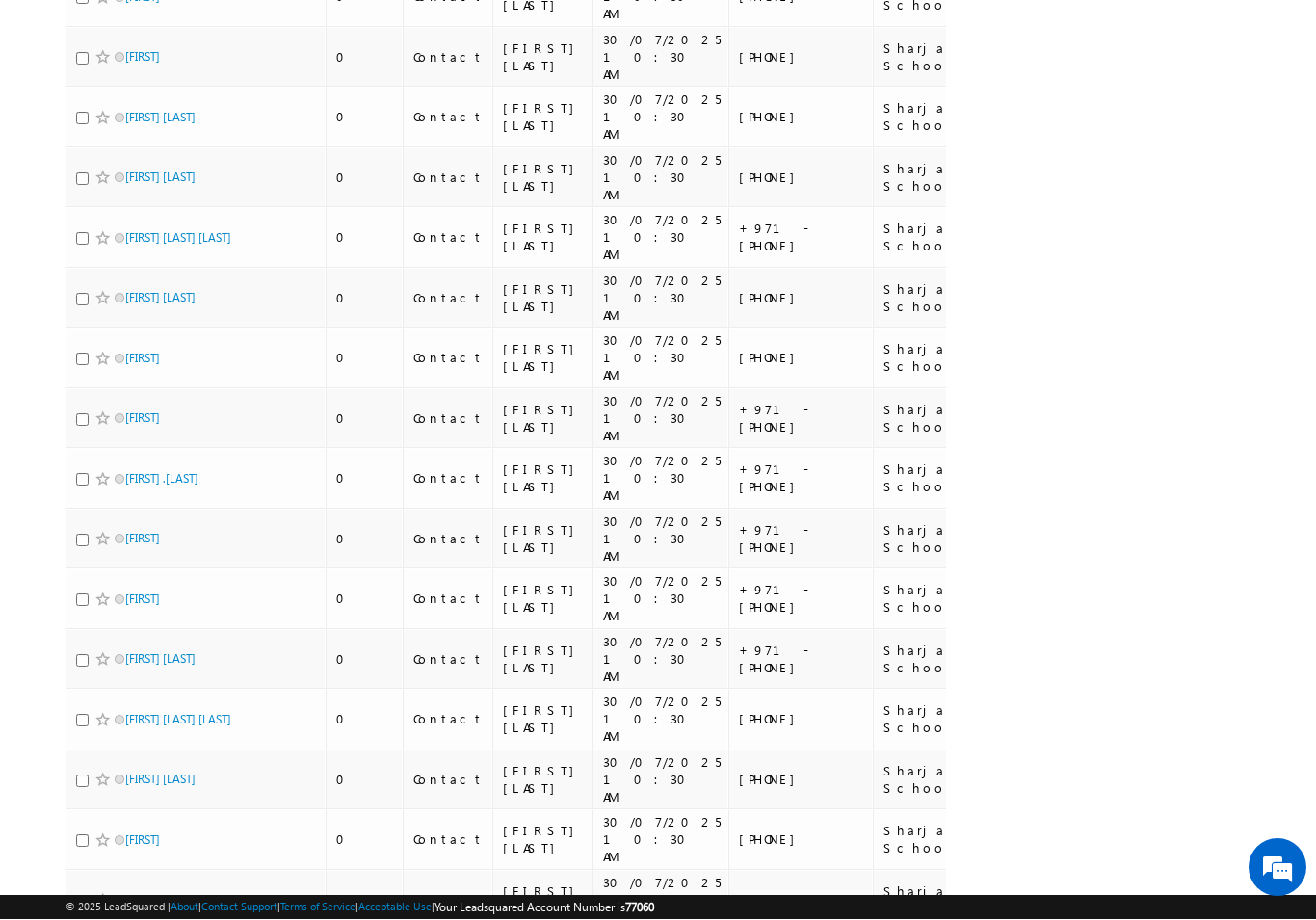 scroll, scrollTop: 1411, scrollLeft: 0, axis: vertical 